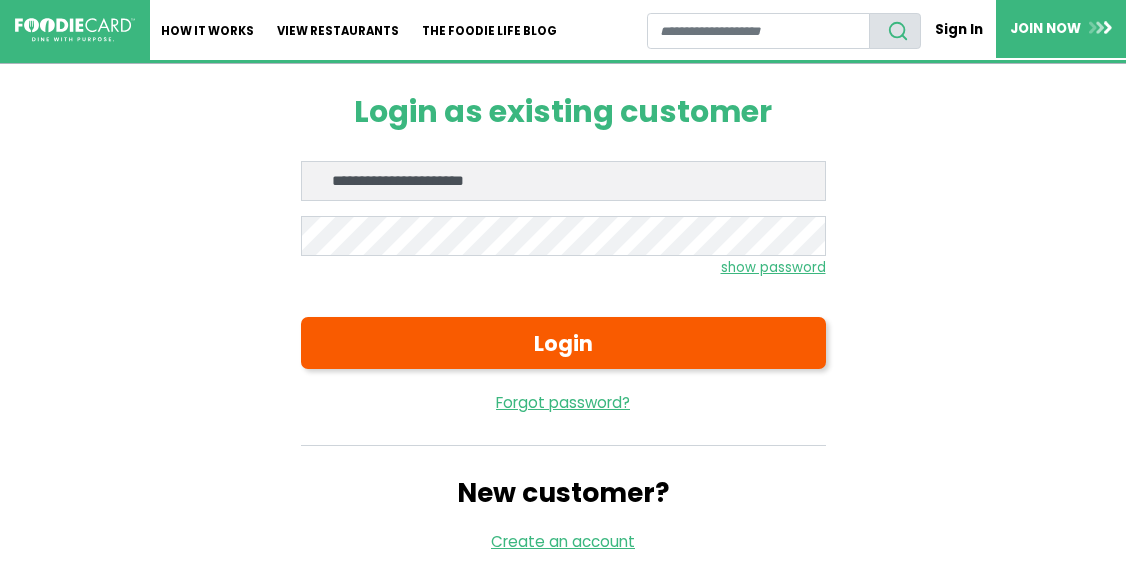 scroll, scrollTop: 0, scrollLeft: 0, axis: both 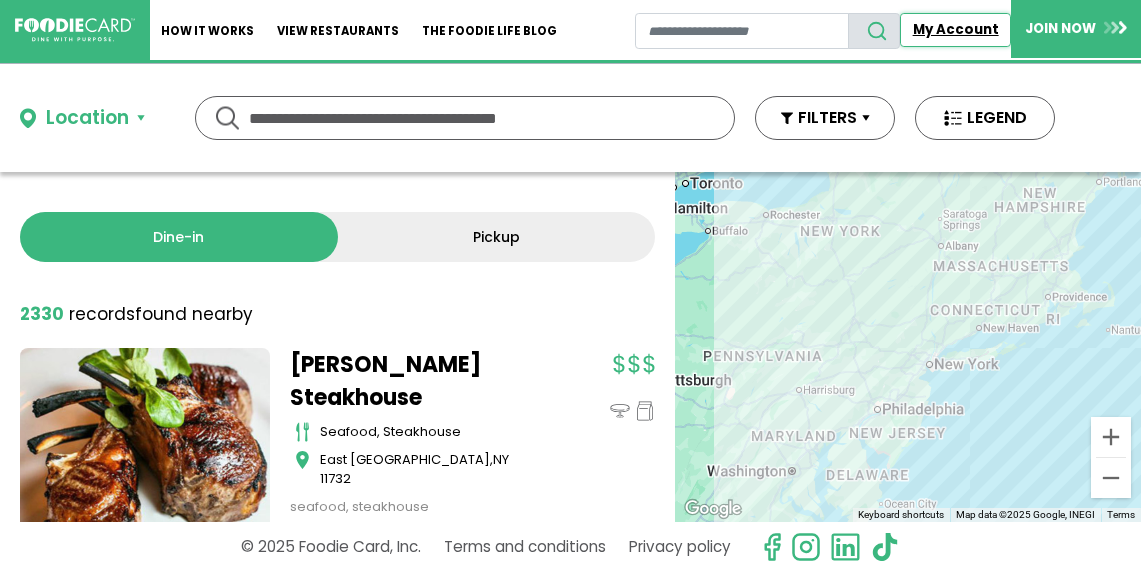 click on "My Account" at bounding box center (955, 29) 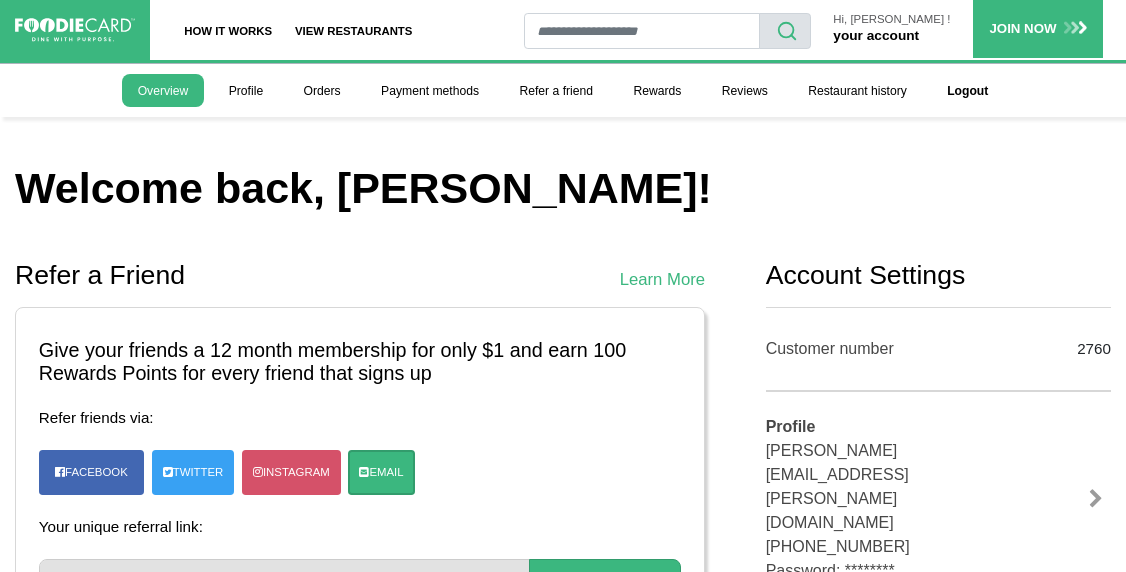 scroll, scrollTop: 0, scrollLeft: 0, axis: both 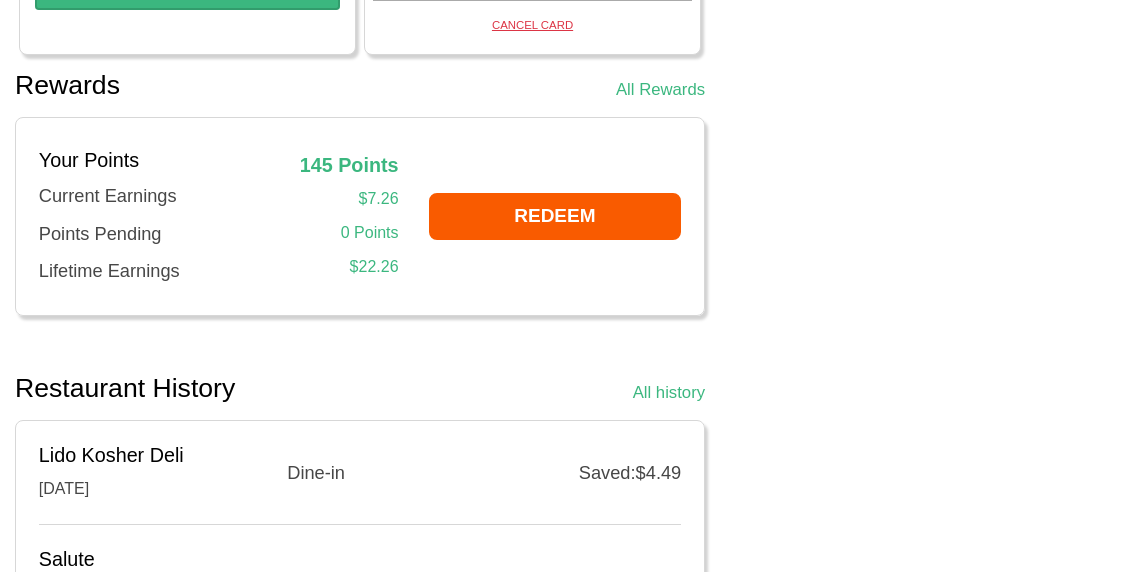 drag, startPoint x: 1132, startPoint y: 22, endPoint x: 1136, endPoint y: 84, distance: 62.1289 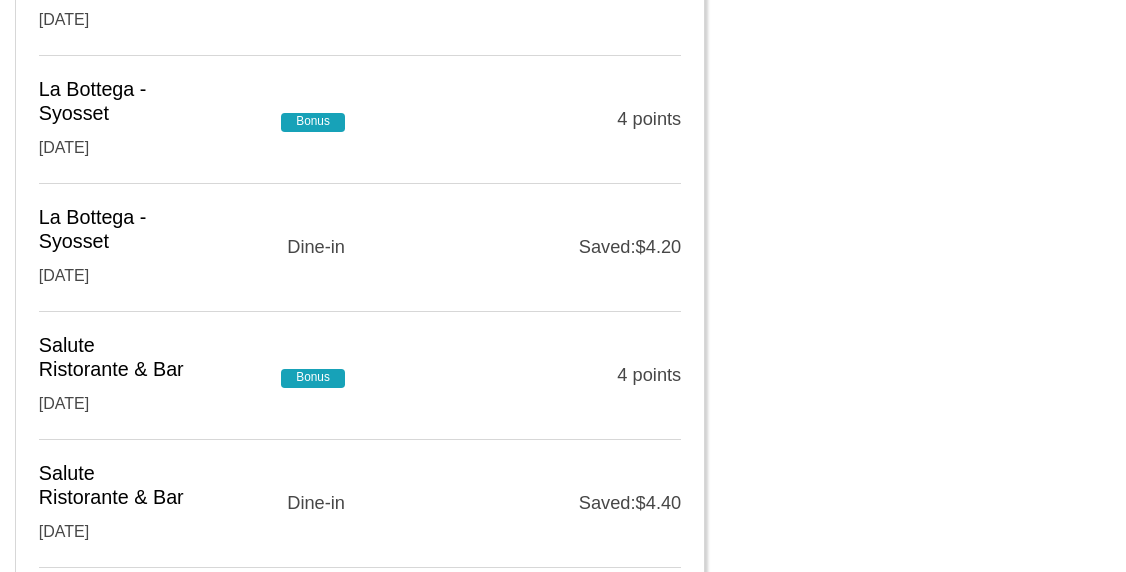 scroll, scrollTop: 0, scrollLeft: 0, axis: both 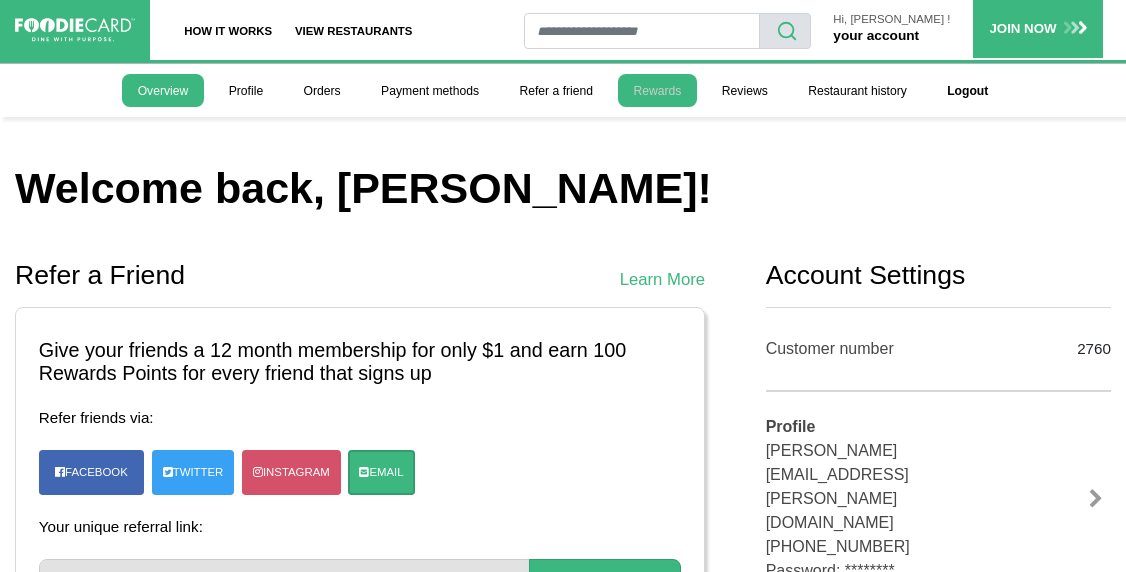 click on "Rewards" at bounding box center [657, 90] 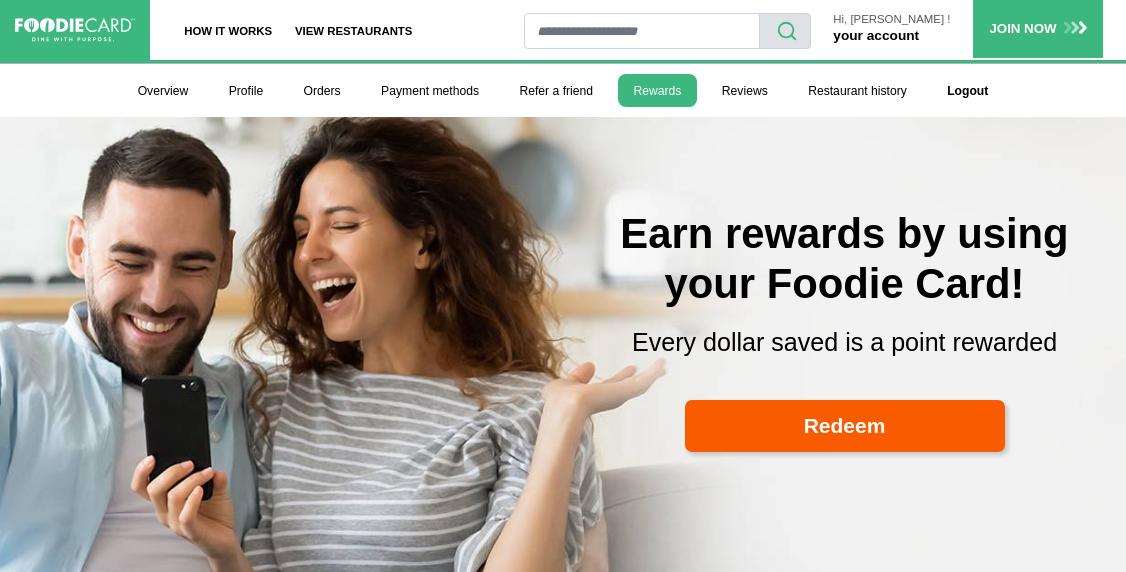 scroll, scrollTop: 0, scrollLeft: 0, axis: both 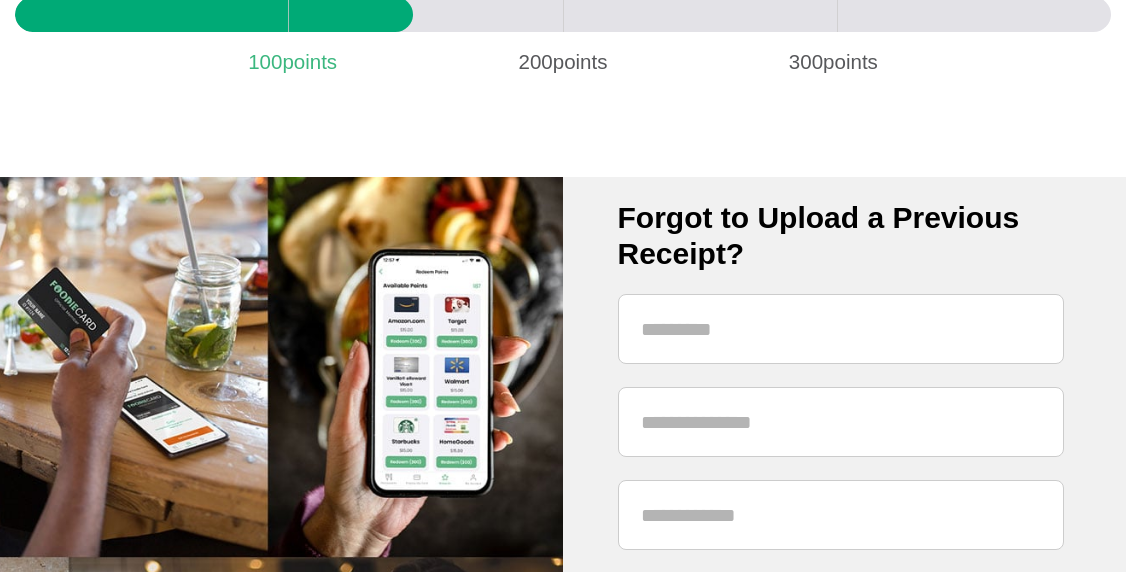 select 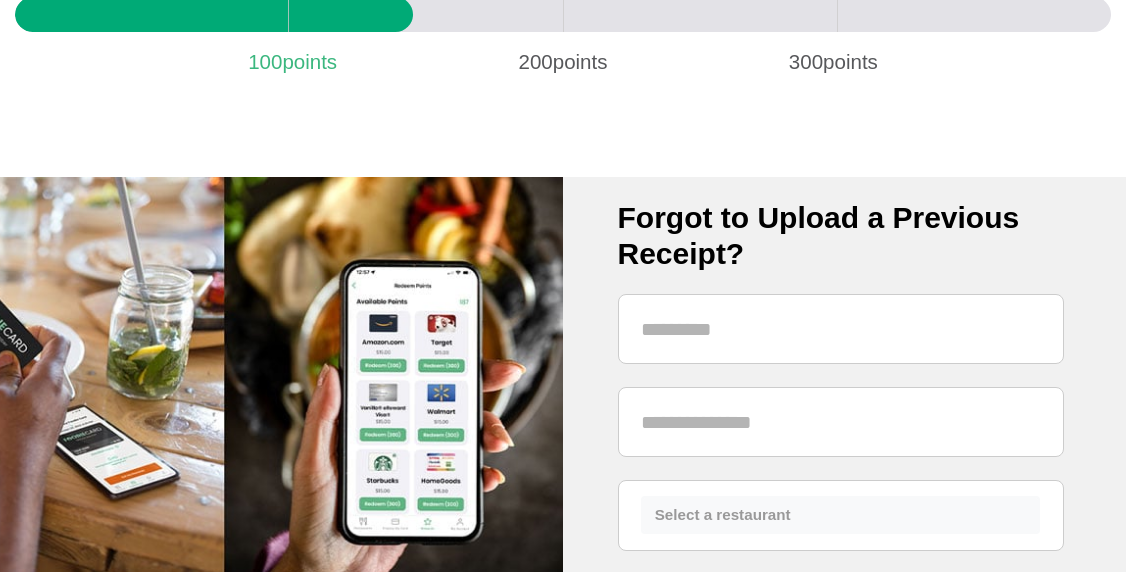 scroll, scrollTop: 1500, scrollLeft: 0, axis: vertical 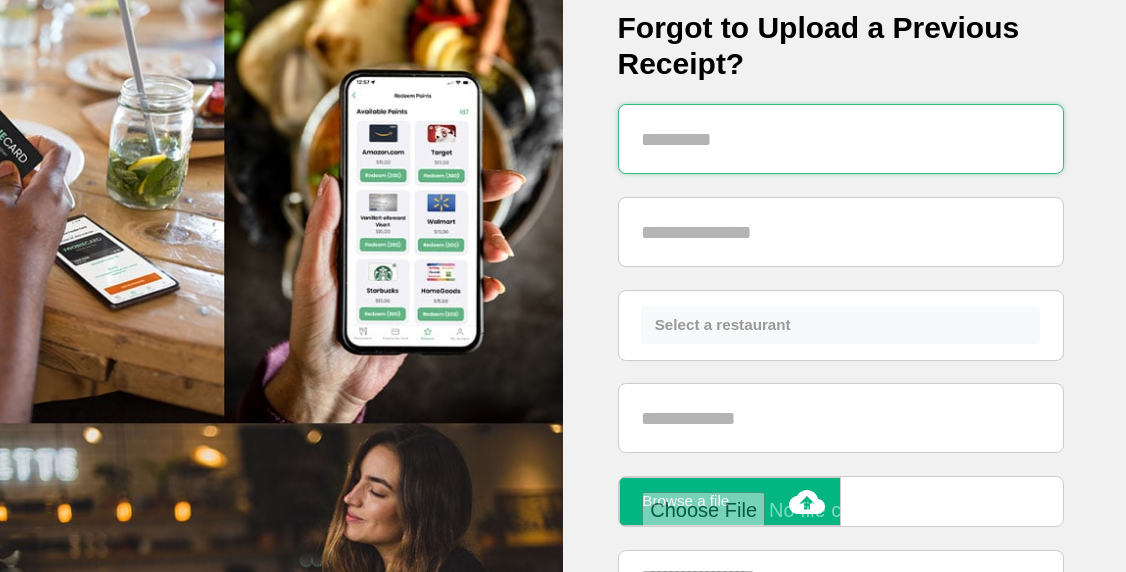 click at bounding box center (841, 139) 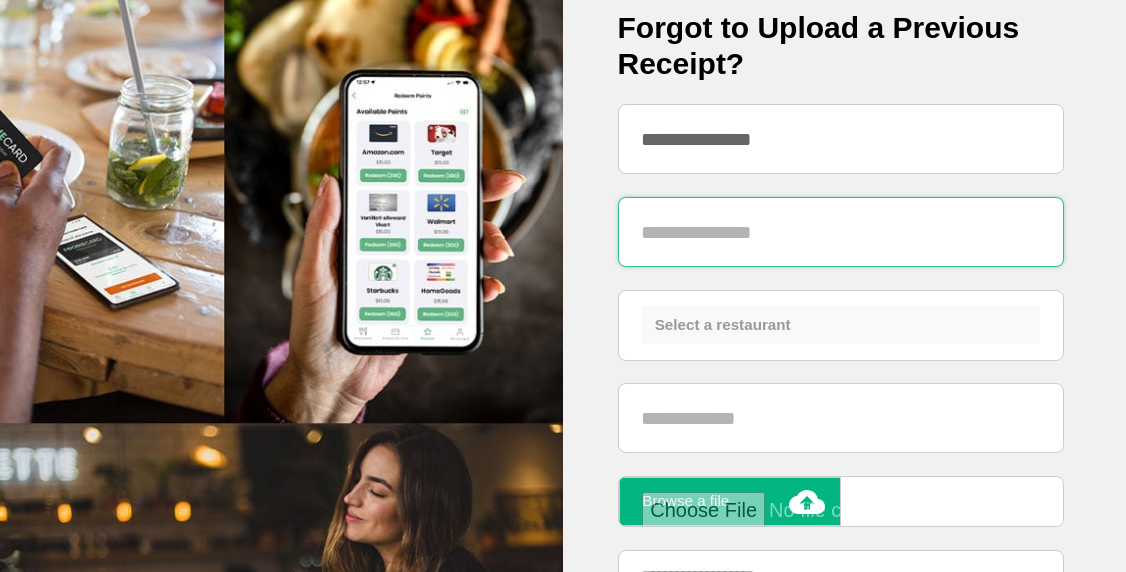 click at bounding box center [841, 232] 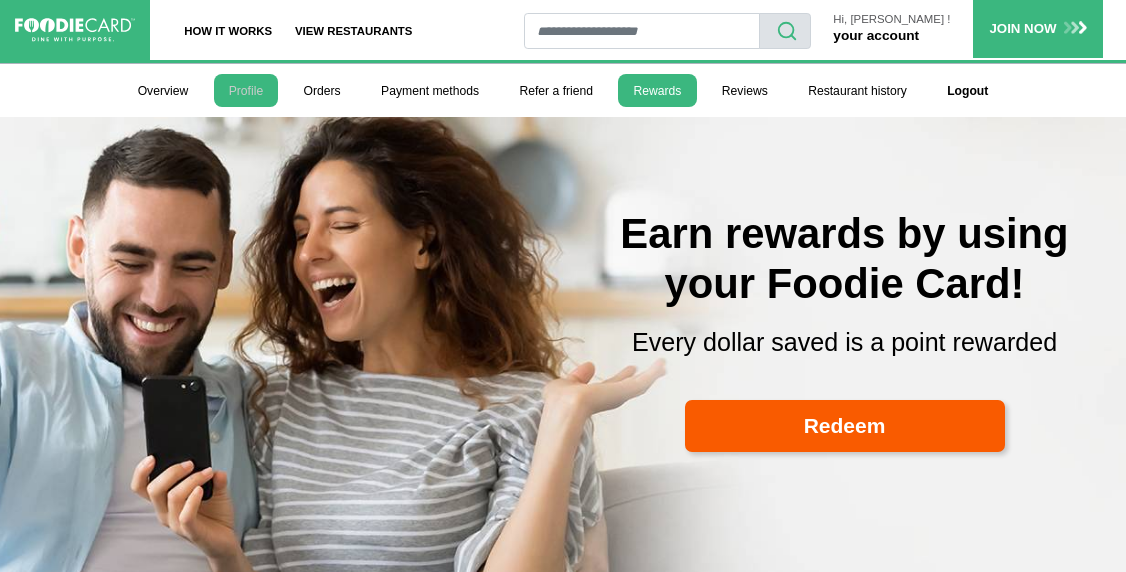 click on "Profile" at bounding box center (246, 90) 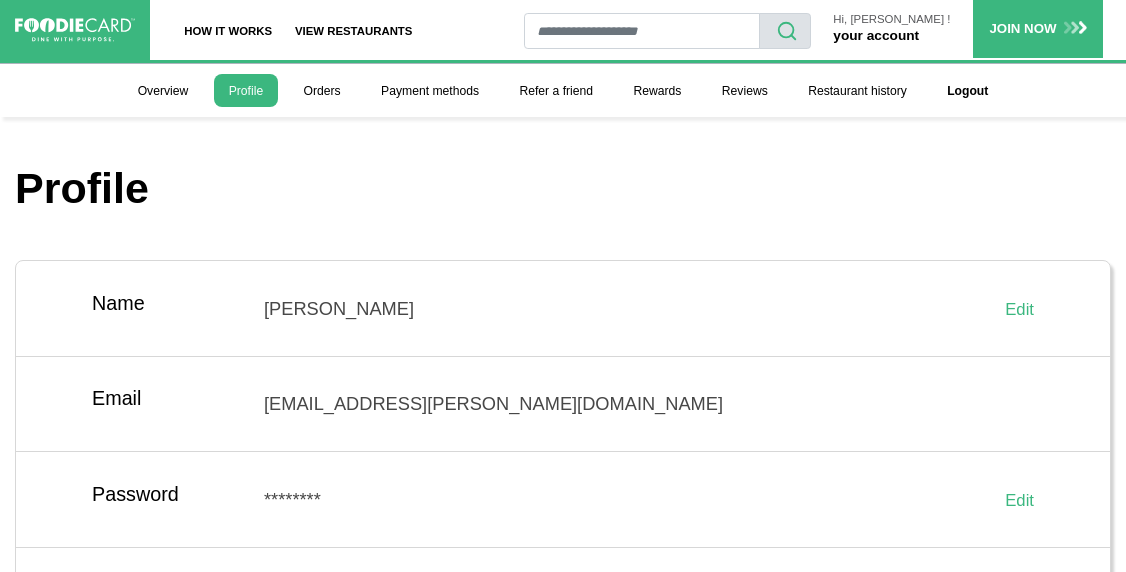 scroll, scrollTop: 0, scrollLeft: 0, axis: both 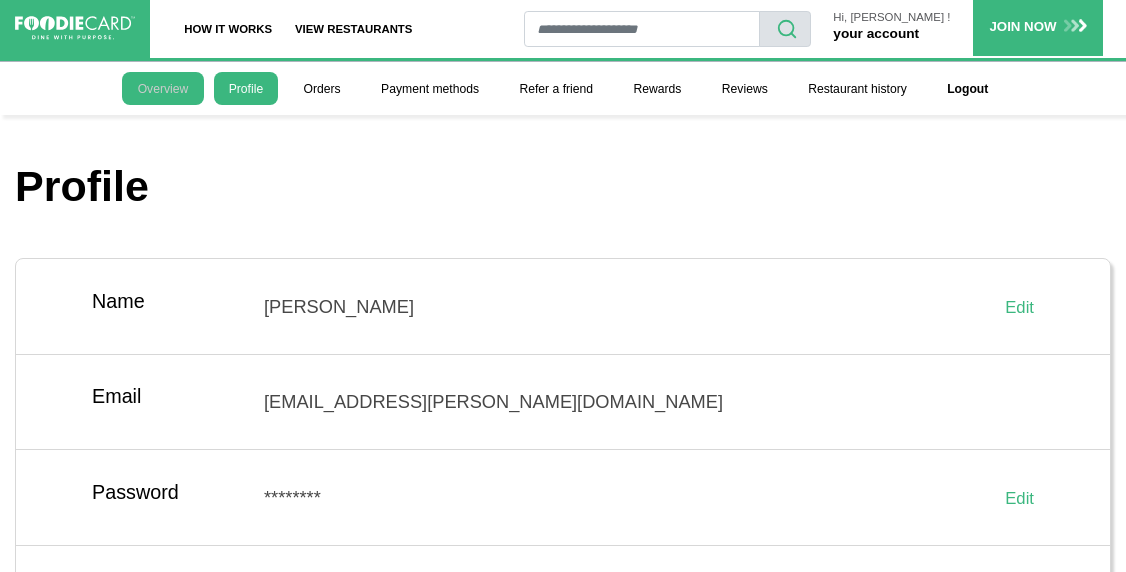 click on "Overview" at bounding box center [162, 88] 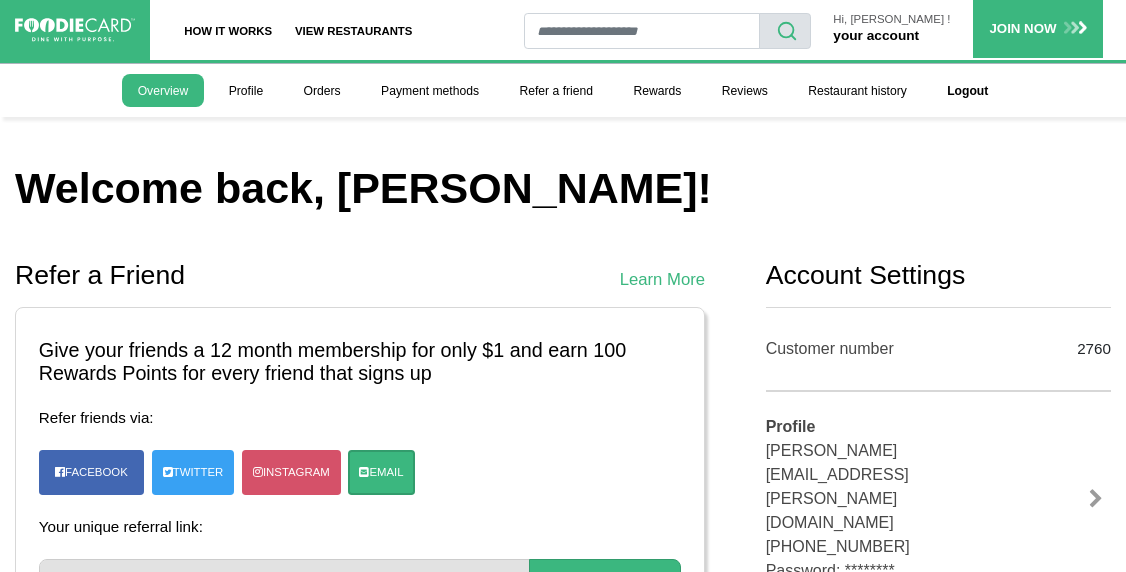 scroll, scrollTop: 0, scrollLeft: 0, axis: both 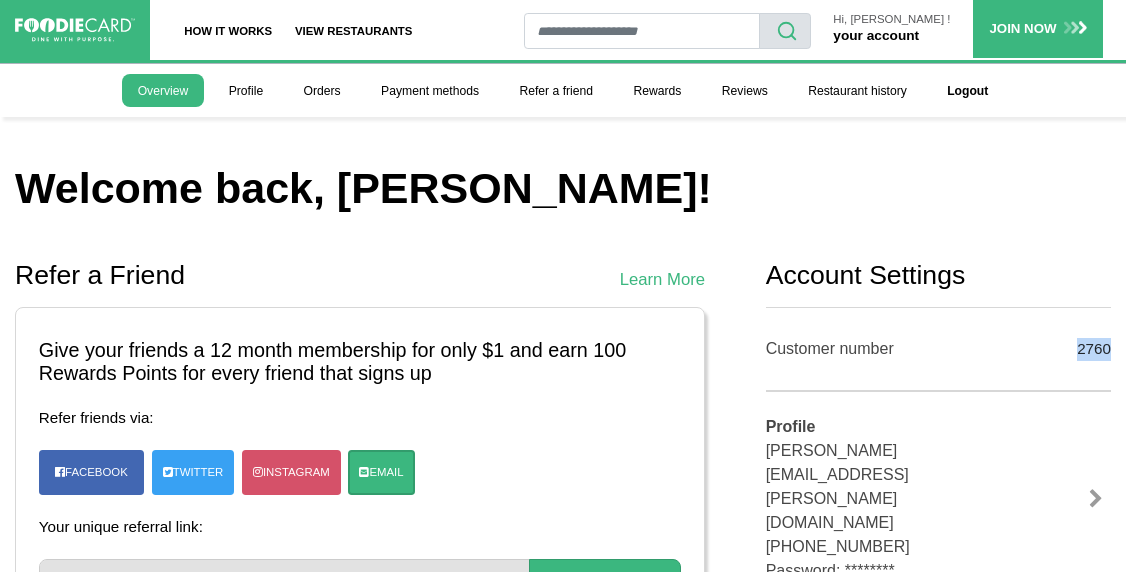 drag, startPoint x: 1078, startPoint y: 345, endPoint x: 1120, endPoint y: 345, distance: 42 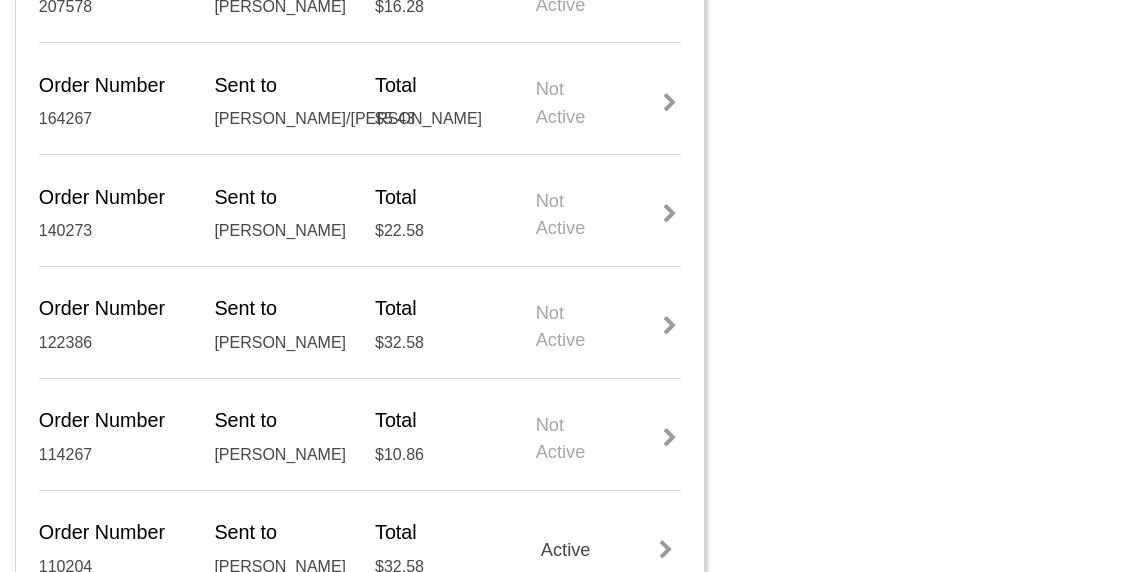scroll, scrollTop: 0, scrollLeft: 0, axis: both 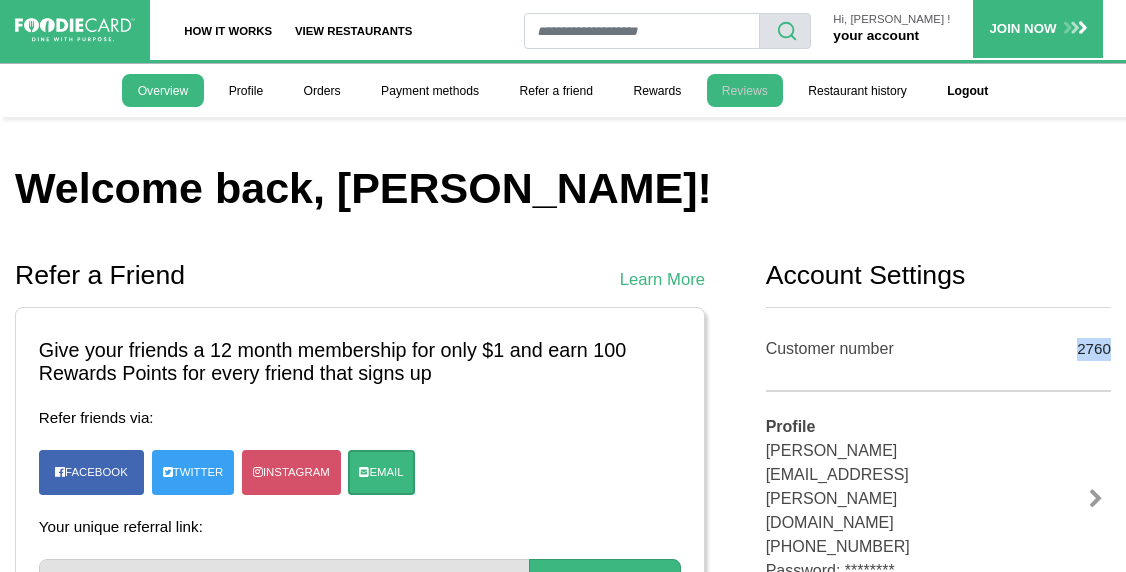 click on "Reviews" at bounding box center (745, 90) 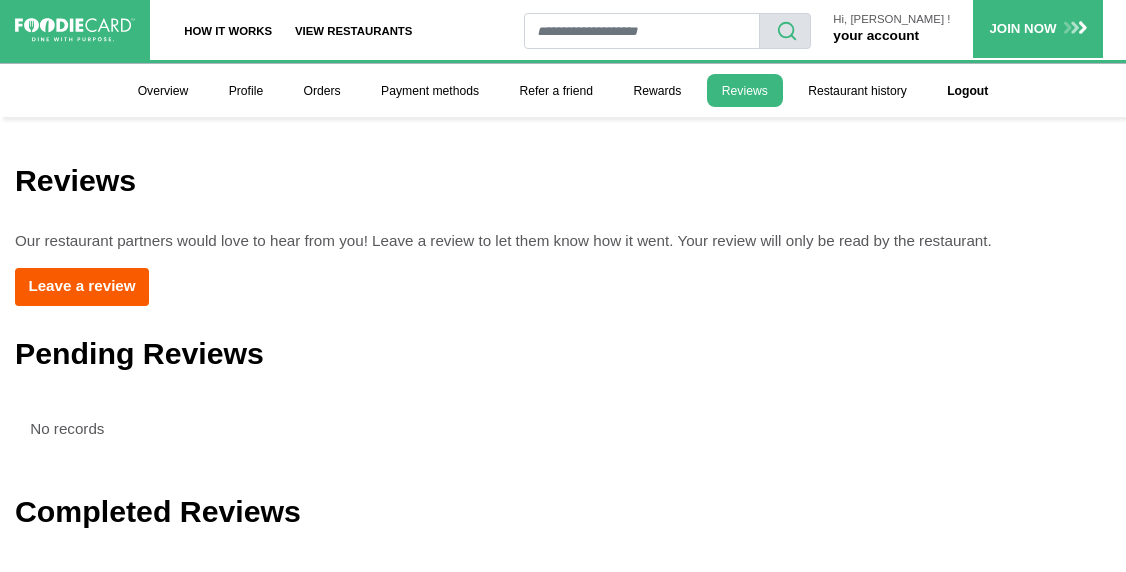 scroll, scrollTop: 0, scrollLeft: 0, axis: both 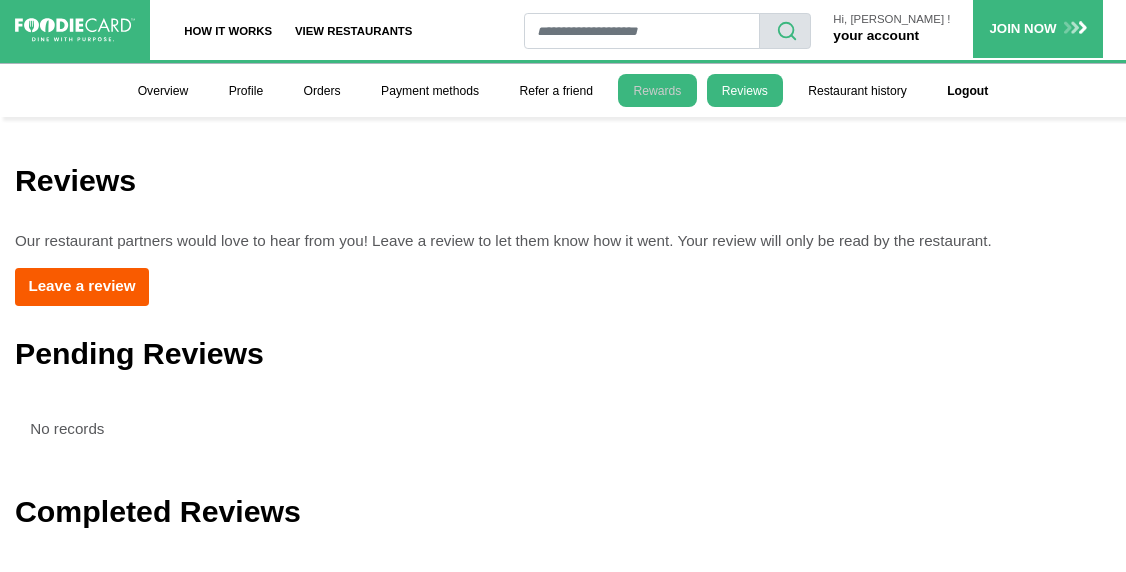 click on "Rewards" at bounding box center (657, 90) 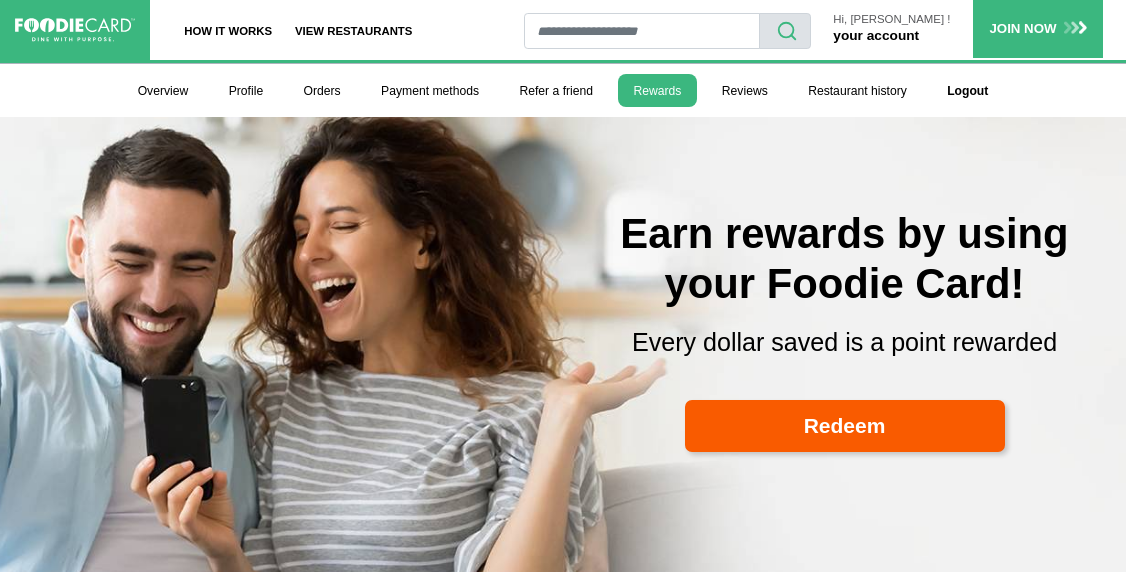scroll, scrollTop: 0, scrollLeft: 0, axis: both 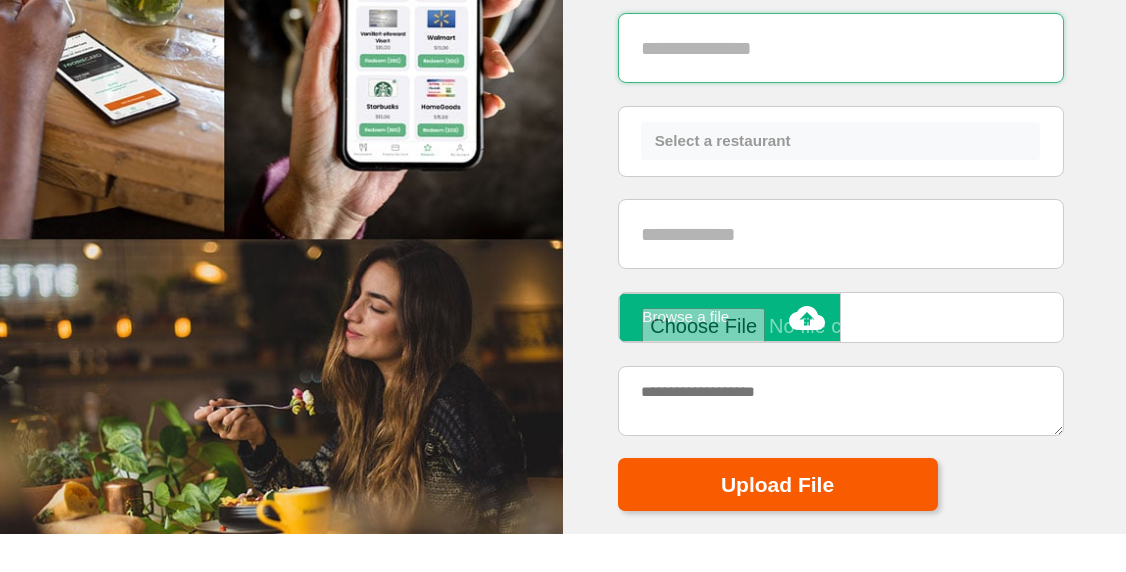 click at bounding box center [841, 48] 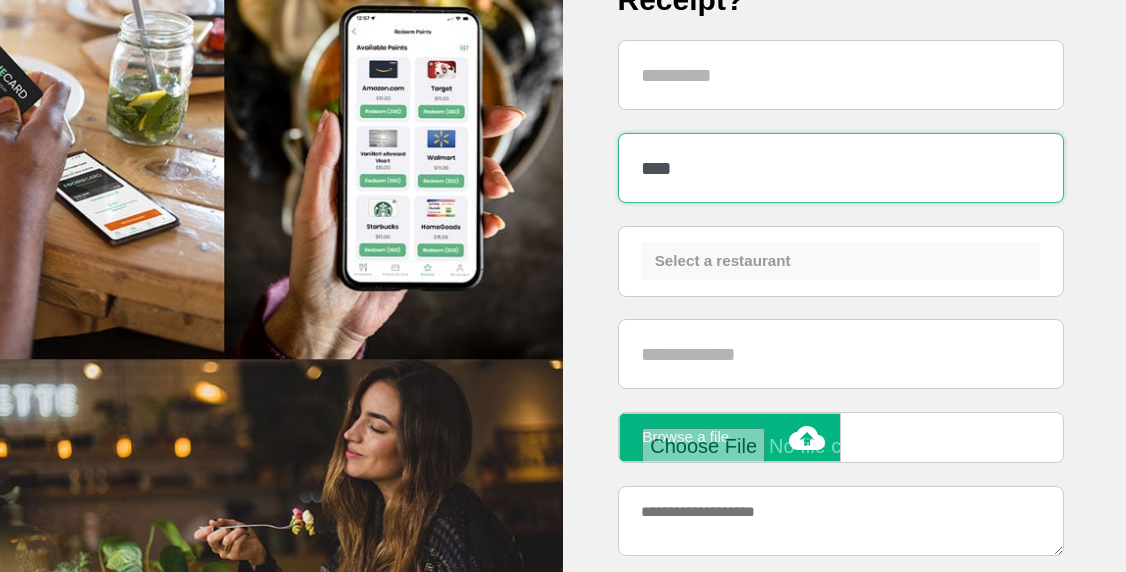 scroll, scrollTop: 1214, scrollLeft: 0, axis: vertical 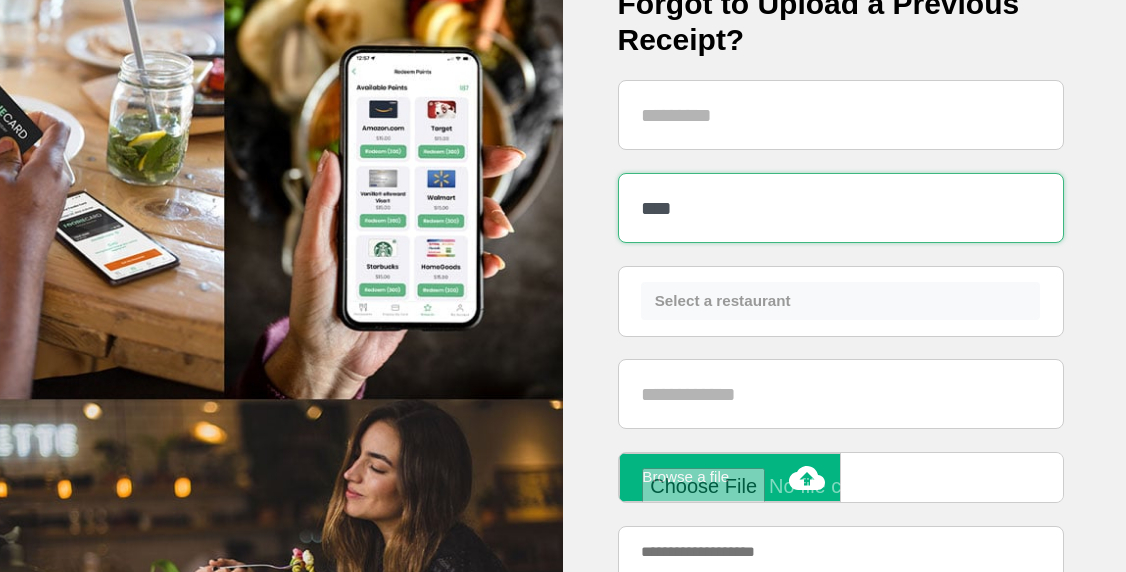 type on "****" 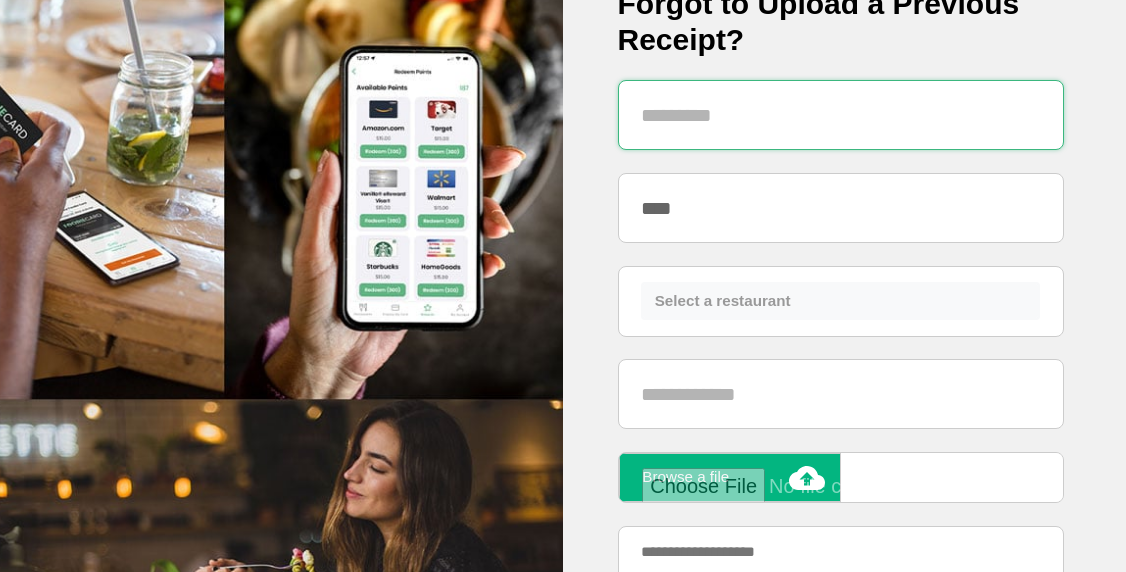 click at bounding box center [841, 115] 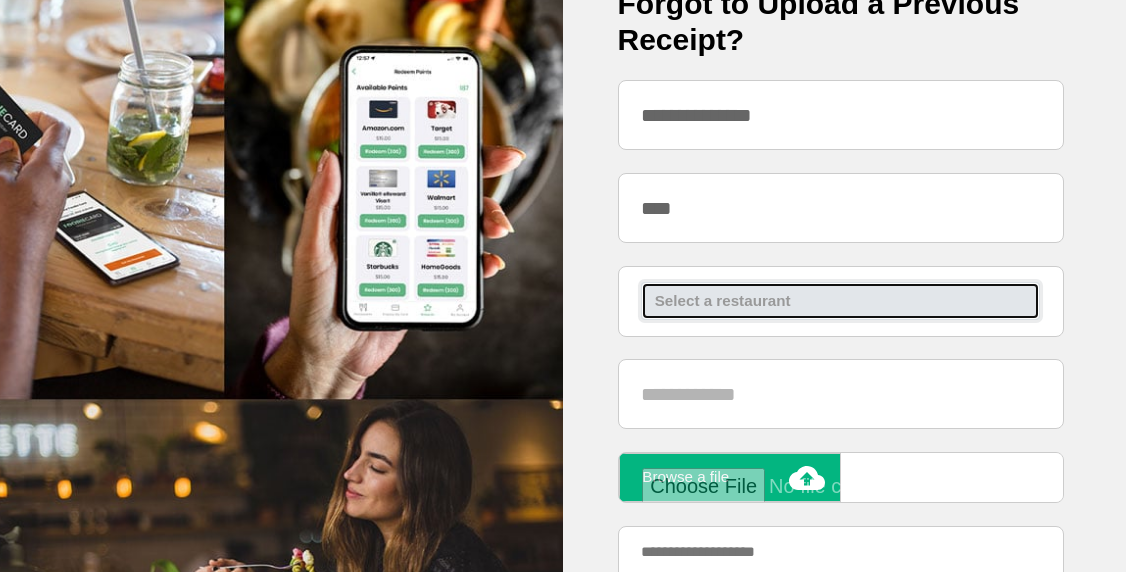 click on "Select a restaurant" at bounding box center (841, 301) 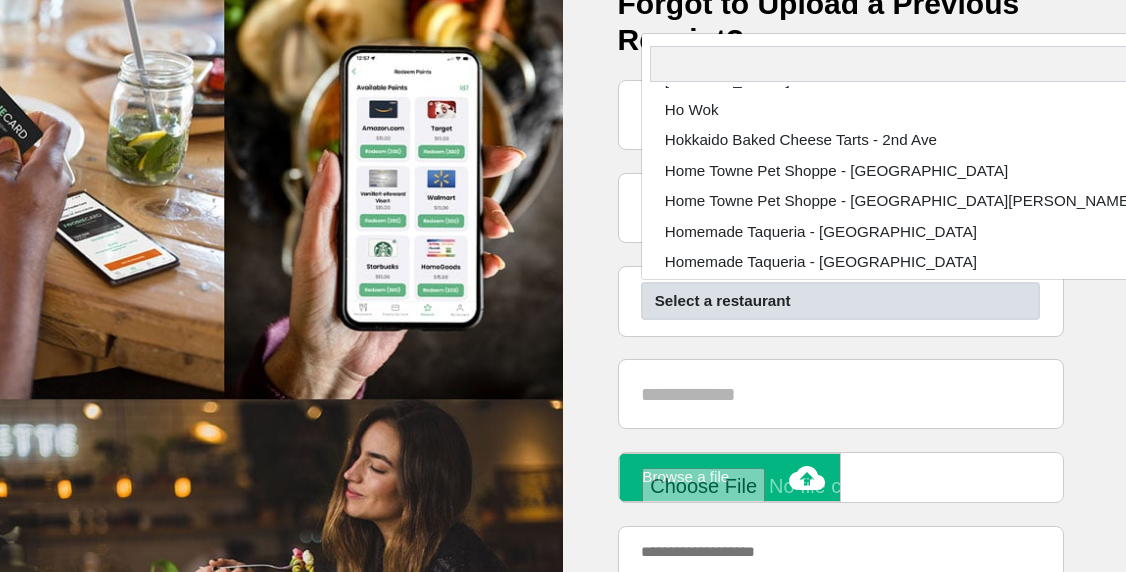 scroll, scrollTop: 26983, scrollLeft: 0, axis: vertical 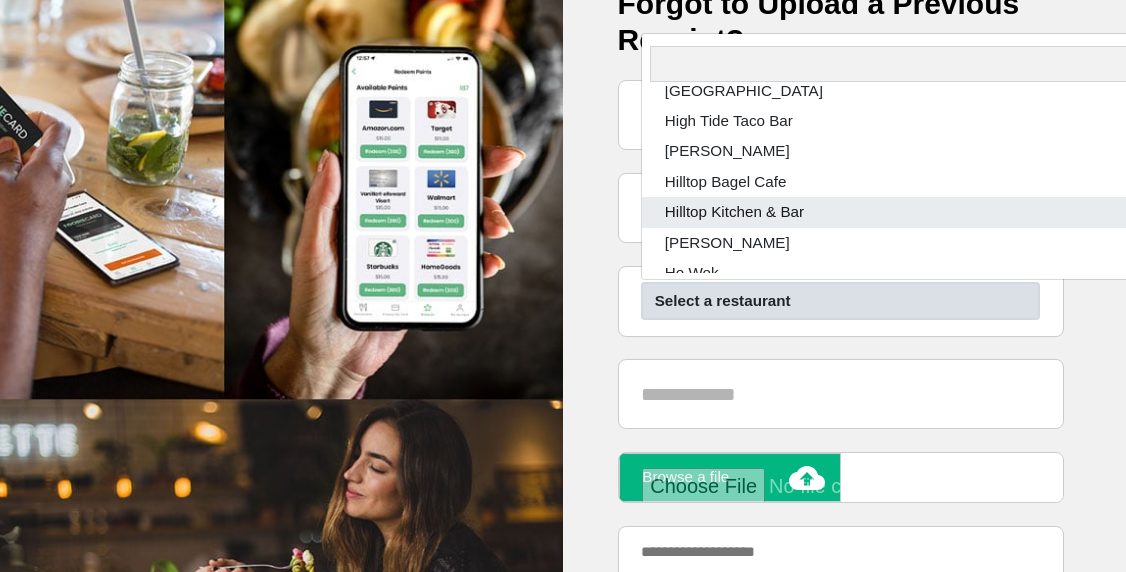 click on "Hilltop Kitchen & Bar" at bounding box center (899, 212) 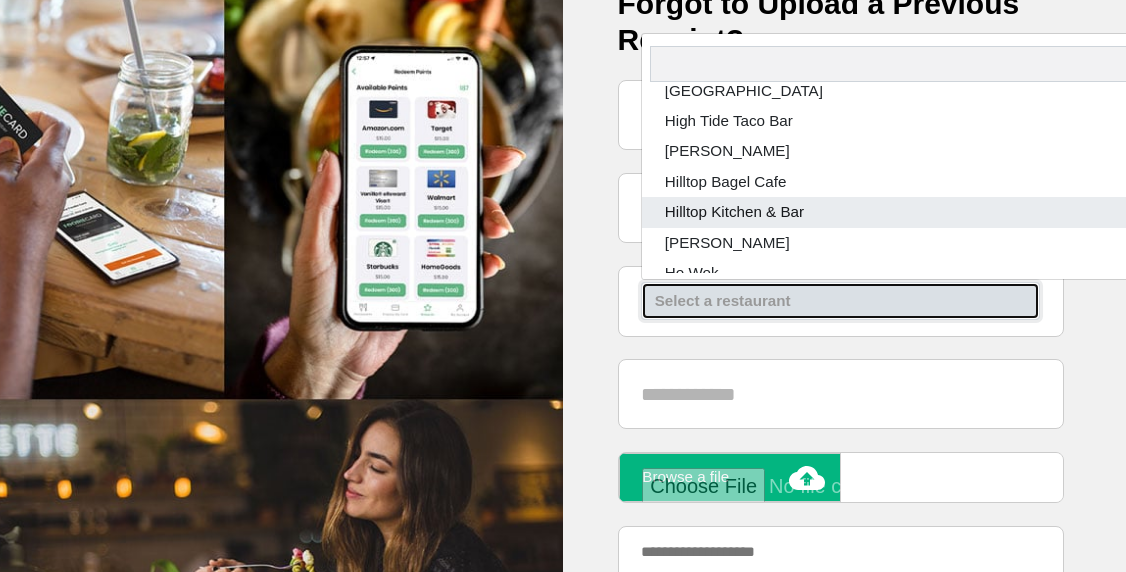 select on "****" 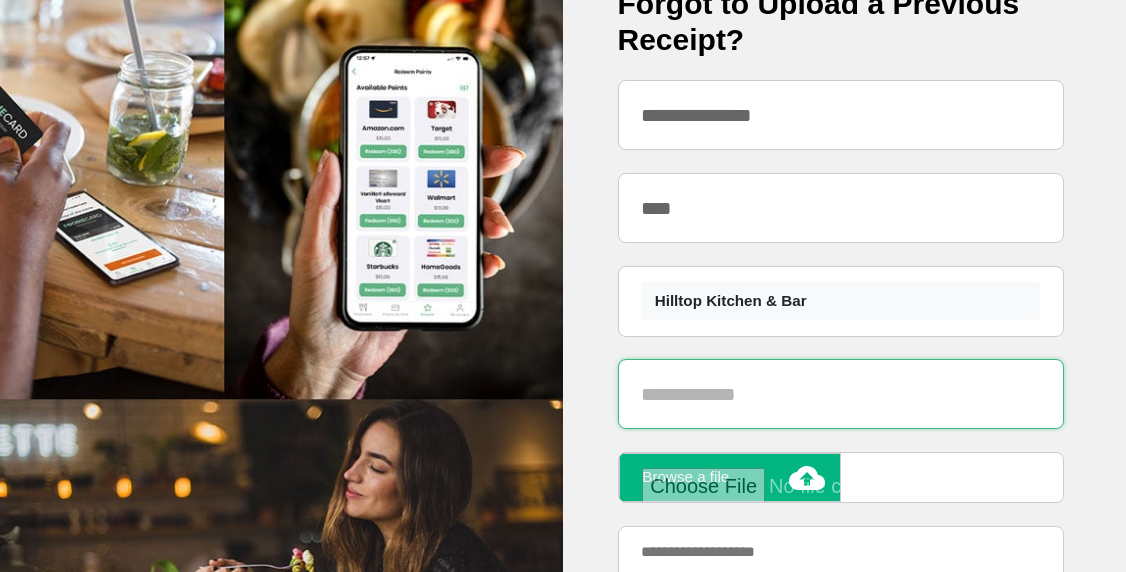 click at bounding box center [841, 394] 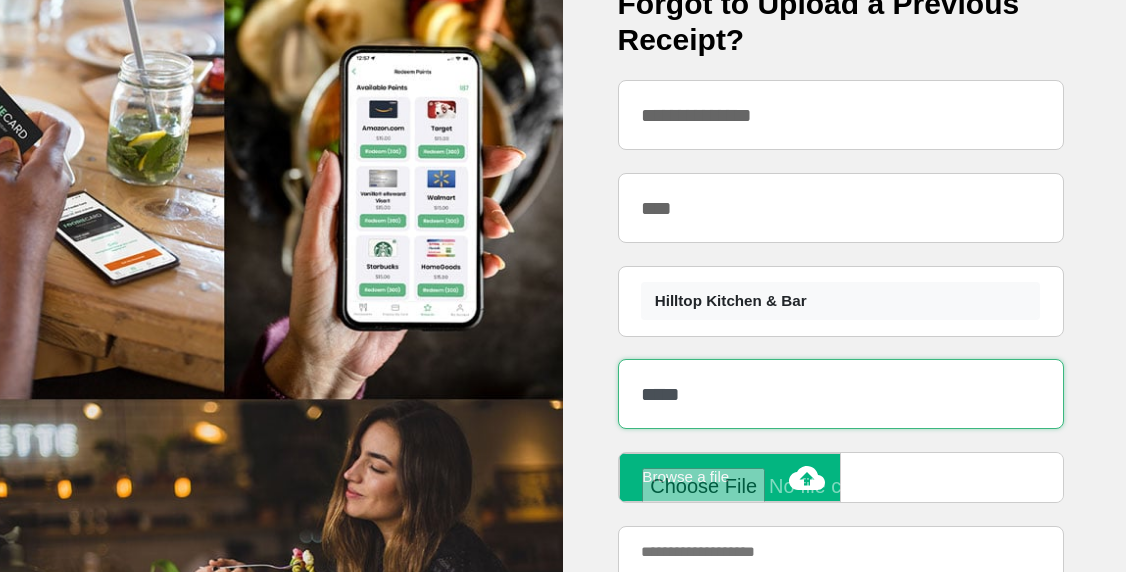 click on "*****" at bounding box center (841, 394) 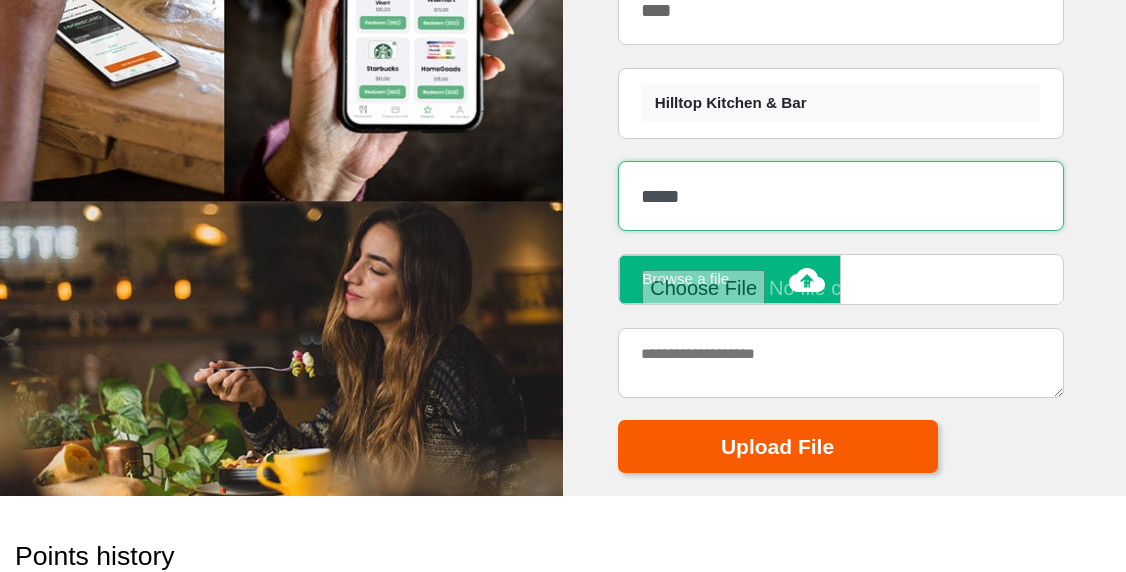 scroll, scrollTop: 1414, scrollLeft: 0, axis: vertical 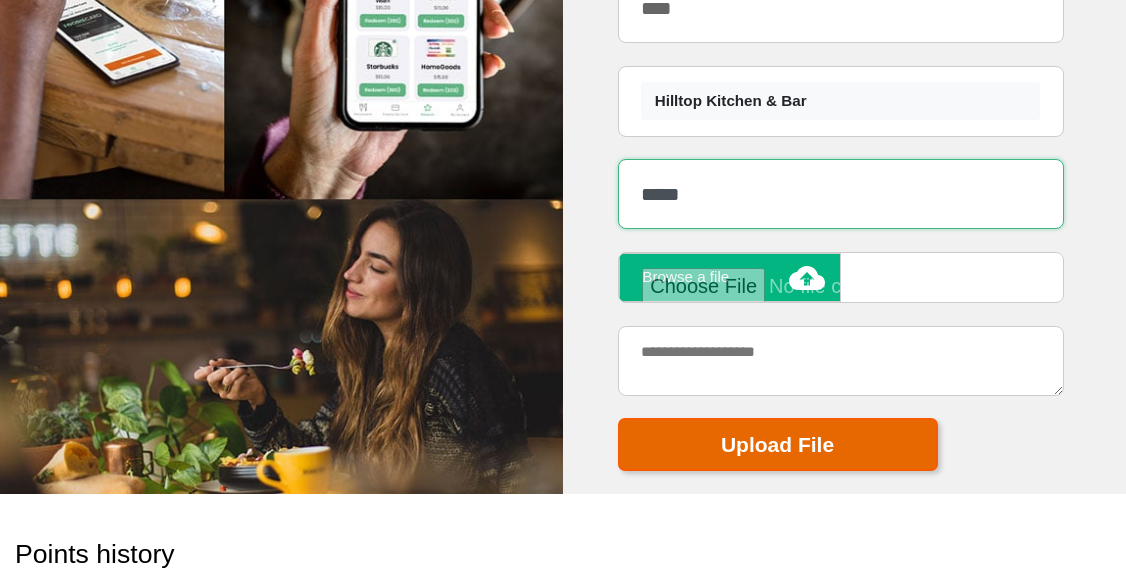 type on "*****" 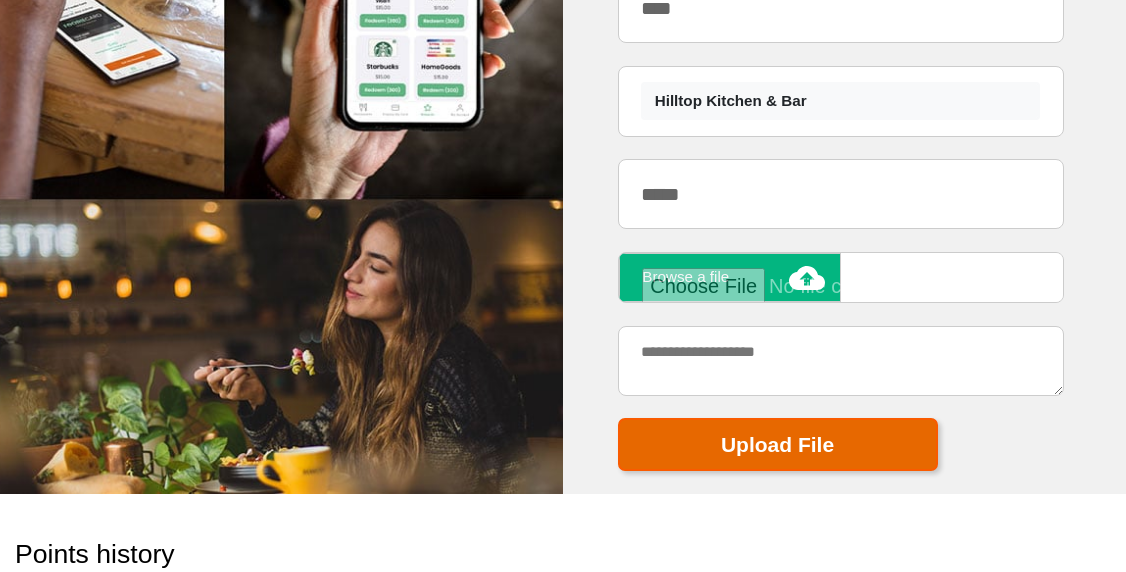click on "Upload File" at bounding box center [778, 444] 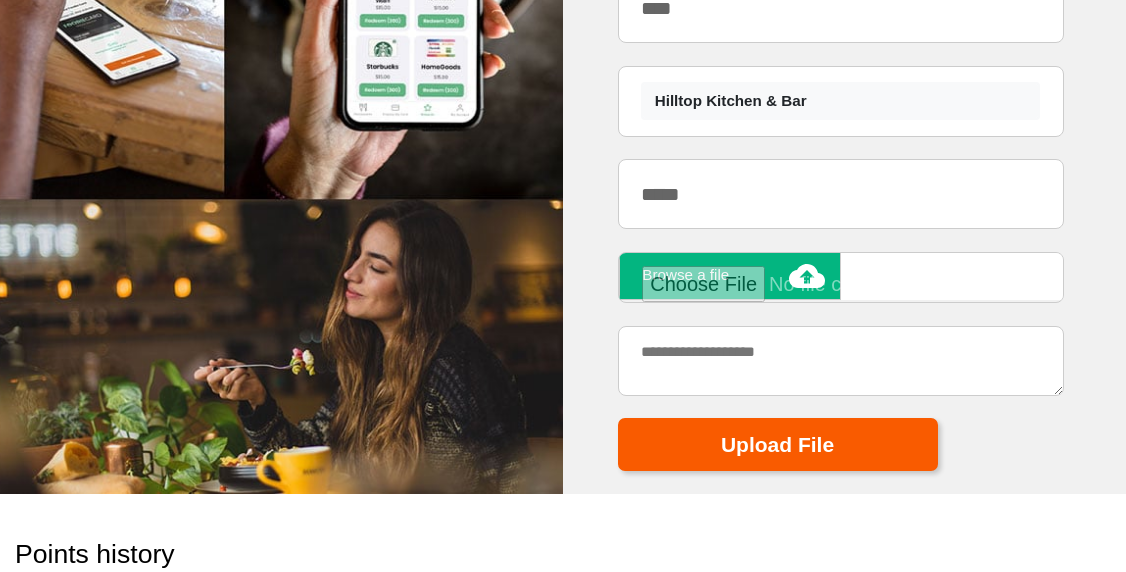 click at bounding box center [831, 284] 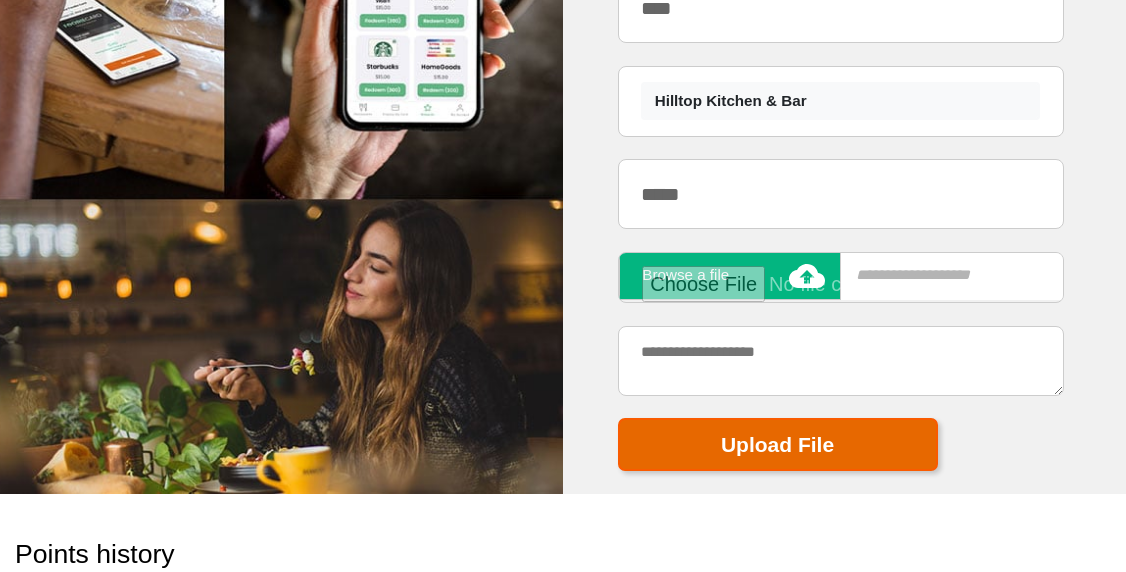 click on "Upload File" at bounding box center (778, 444) 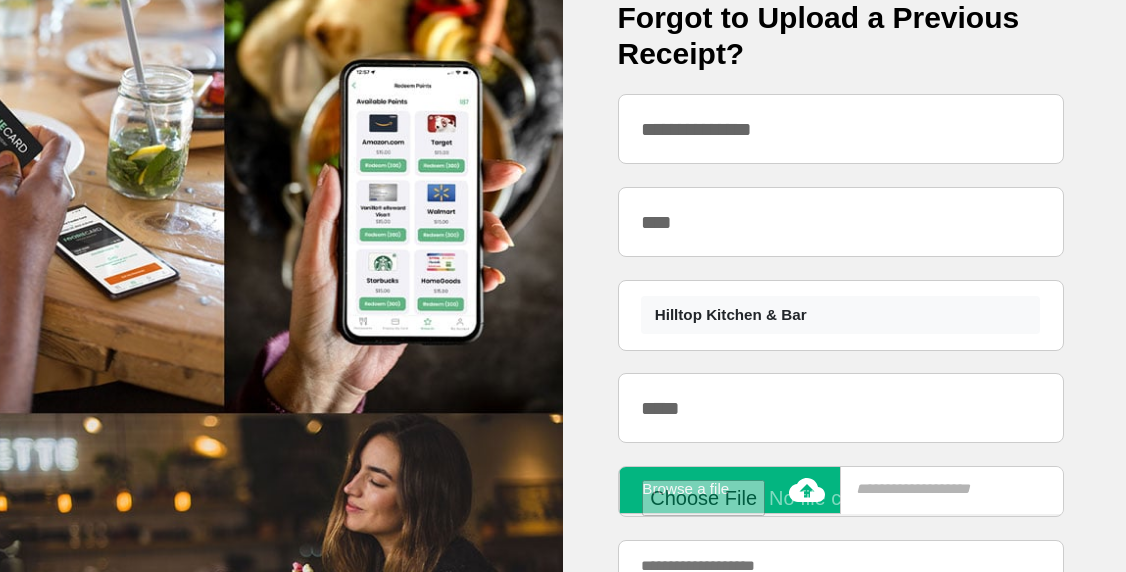 scroll, scrollTop: 1414, scrollLeft: 0, axis: vertical 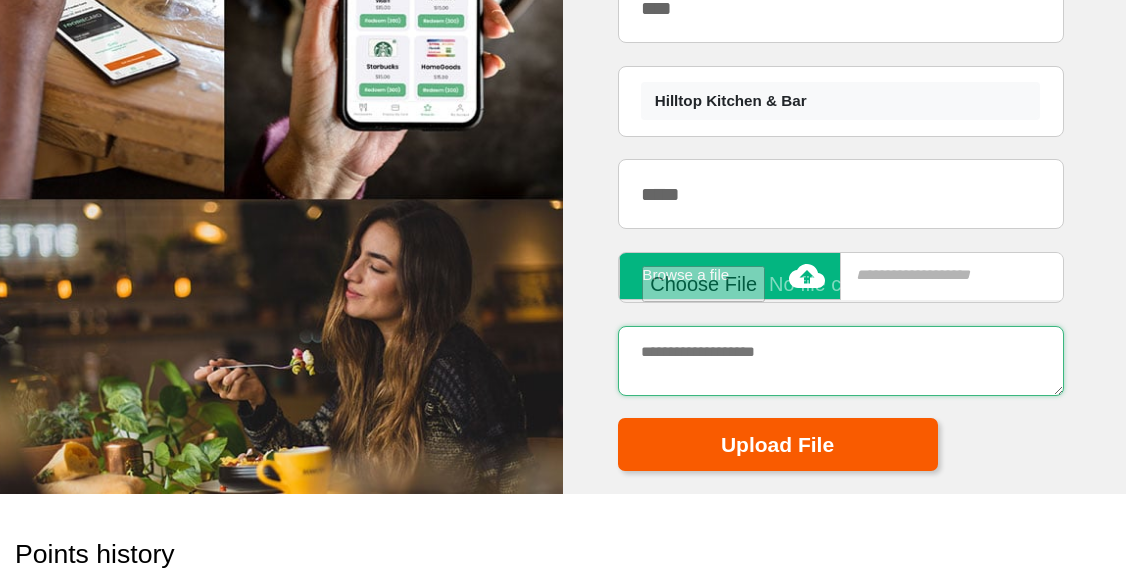 click at bounding box center [841, 361] 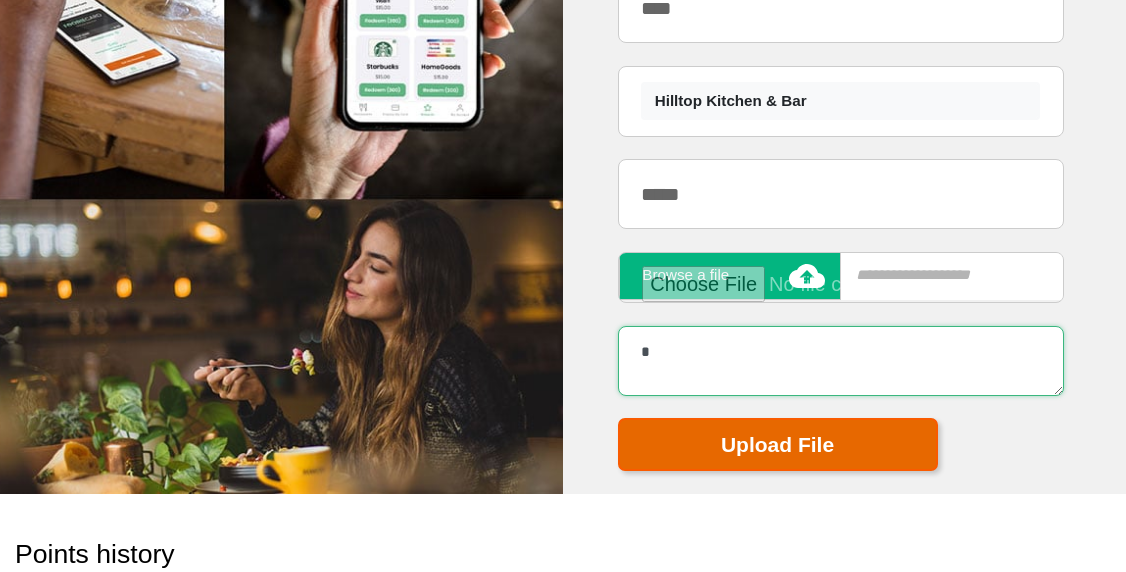 type 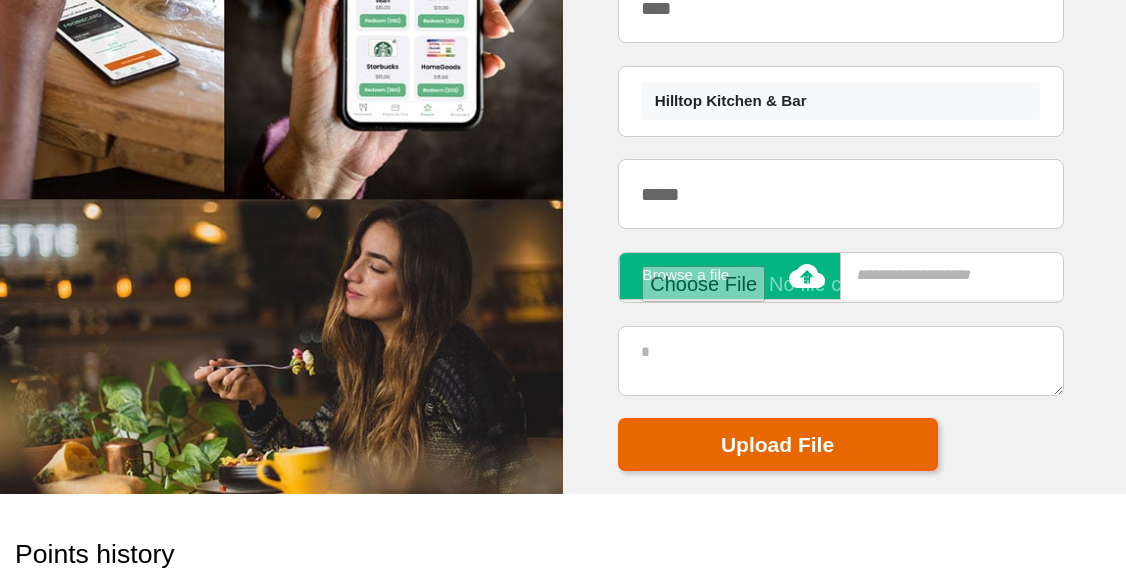 click on "Upload File" at bounding box center [778, 444] 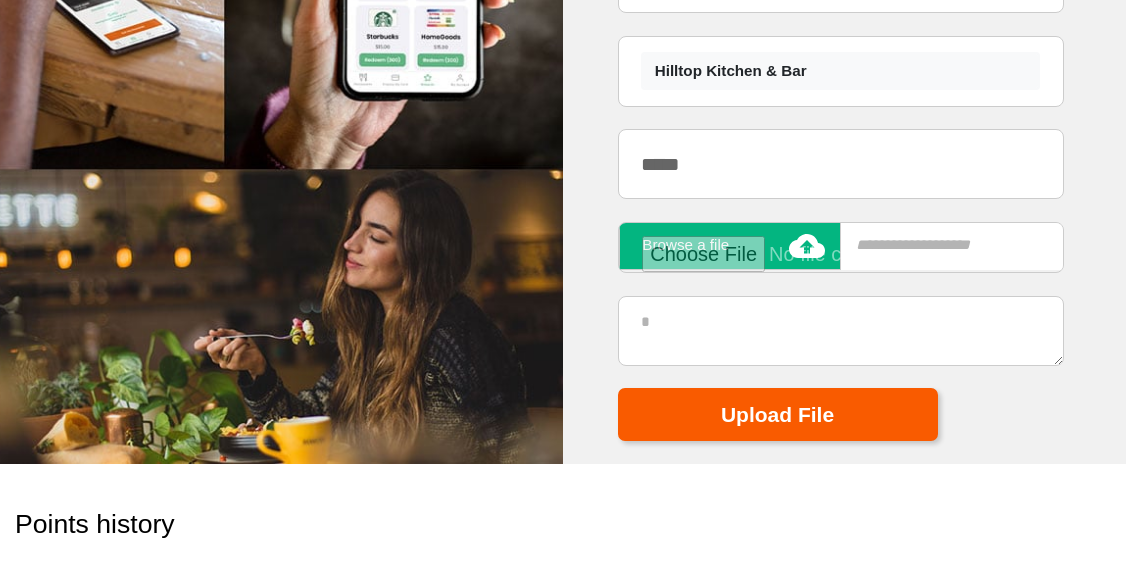 scroll, scrollTop: 1475, scrollLeft: 0, axis: vertical 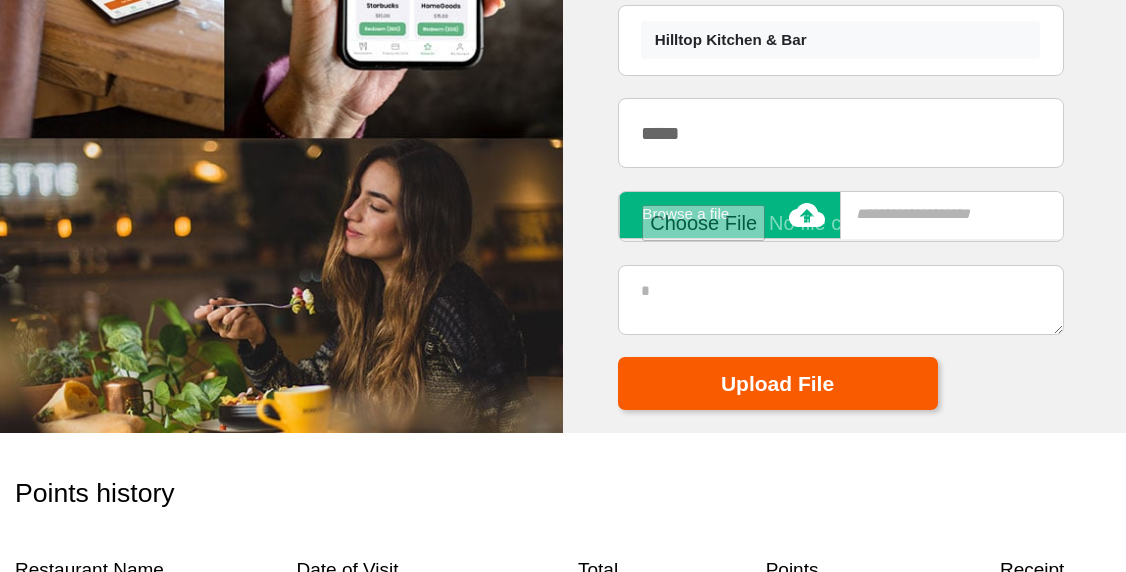 click at bounding box center [831, 223] 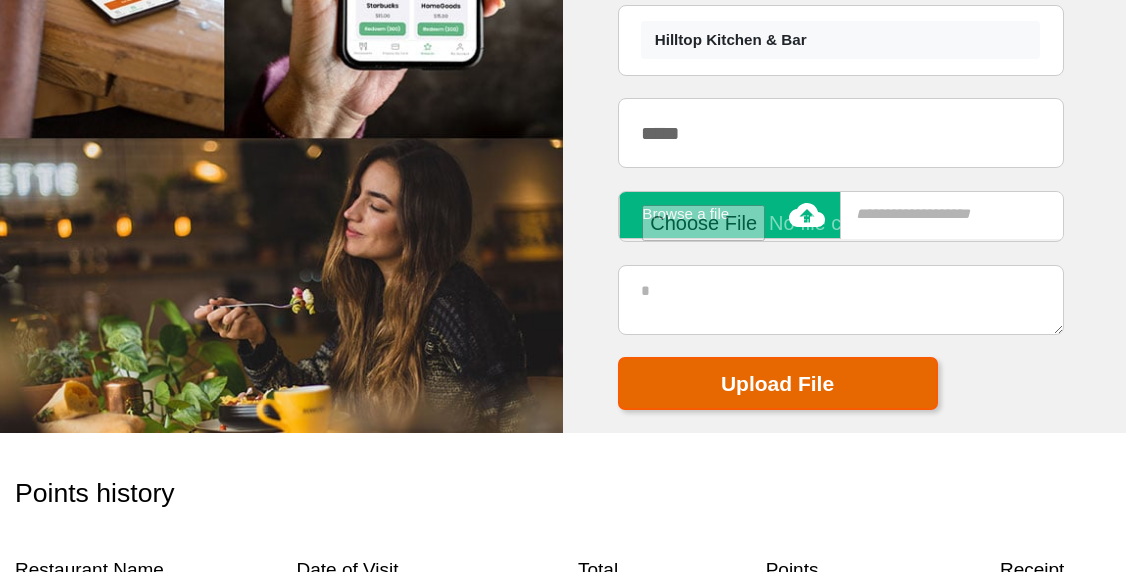 click on "Upload File" at bounding box center [778, 383] 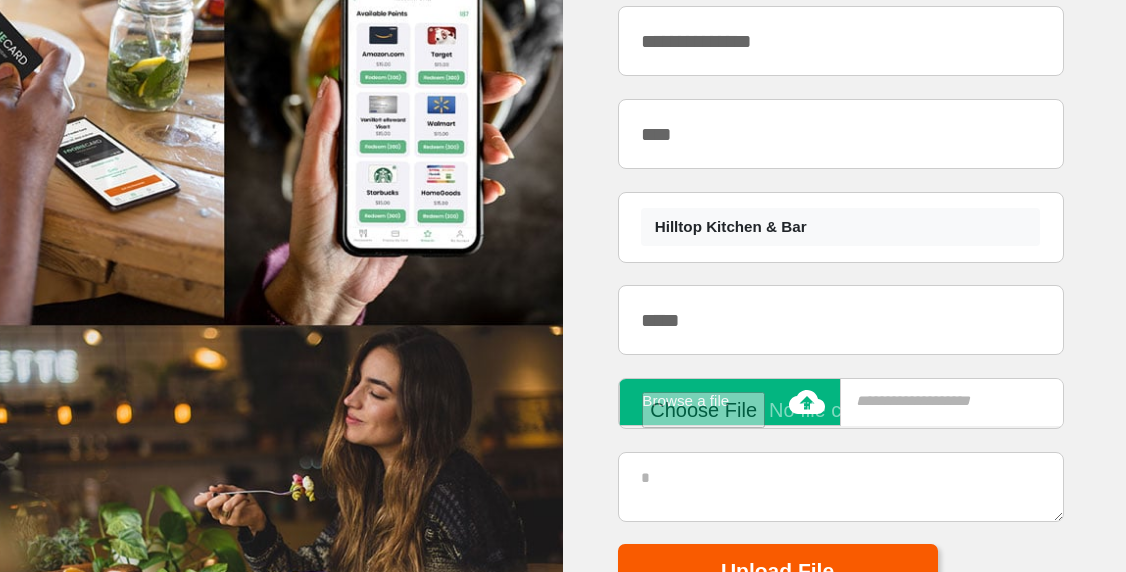 scroll, scrollTop: 1368, scrollLeft: 0, axis: vertical 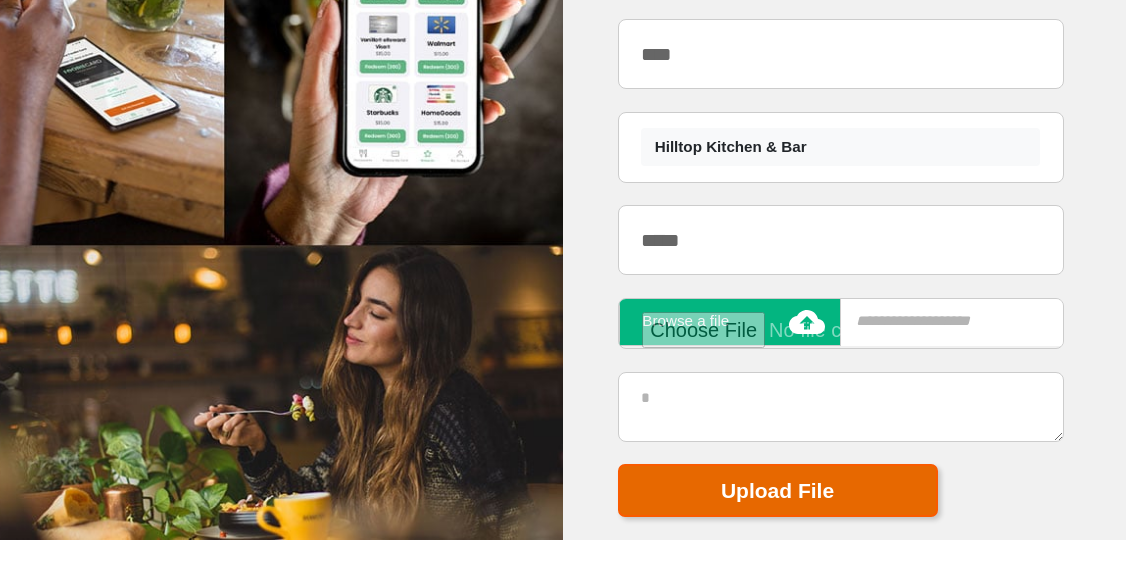 click on "Upload File" at bounding box center [778, 490] 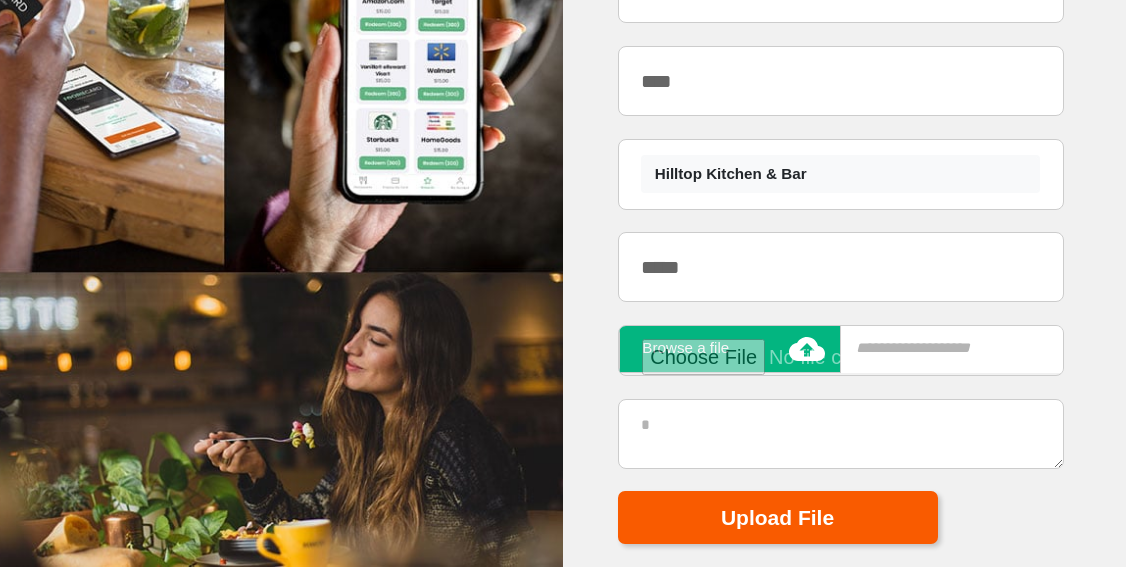 scroll, scrollTop: 1408, scrollLeft: 0, axis: vertical 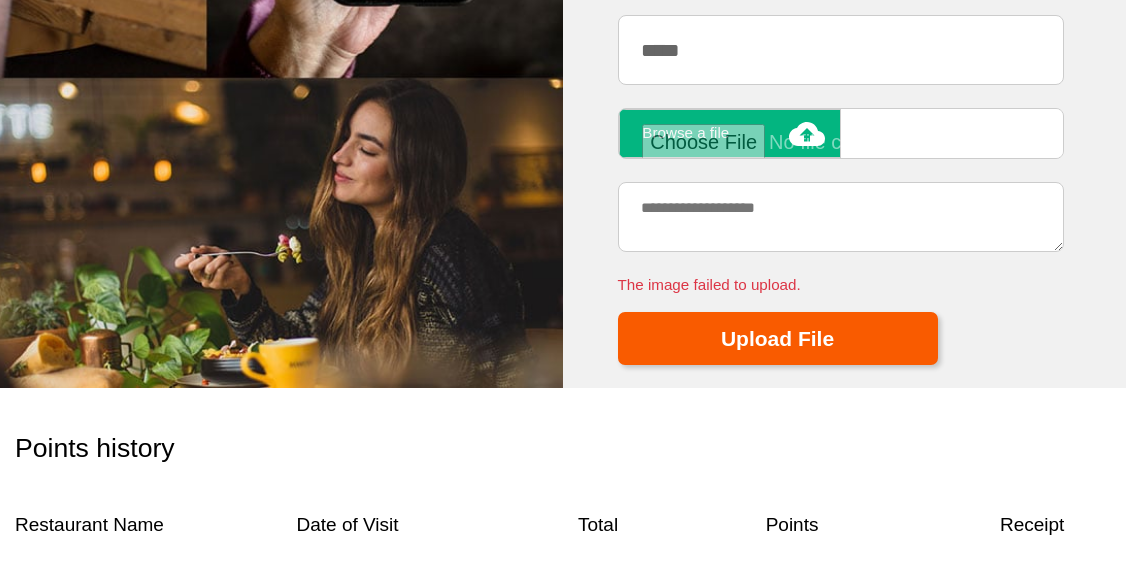 click at bounding box center [831, 142] 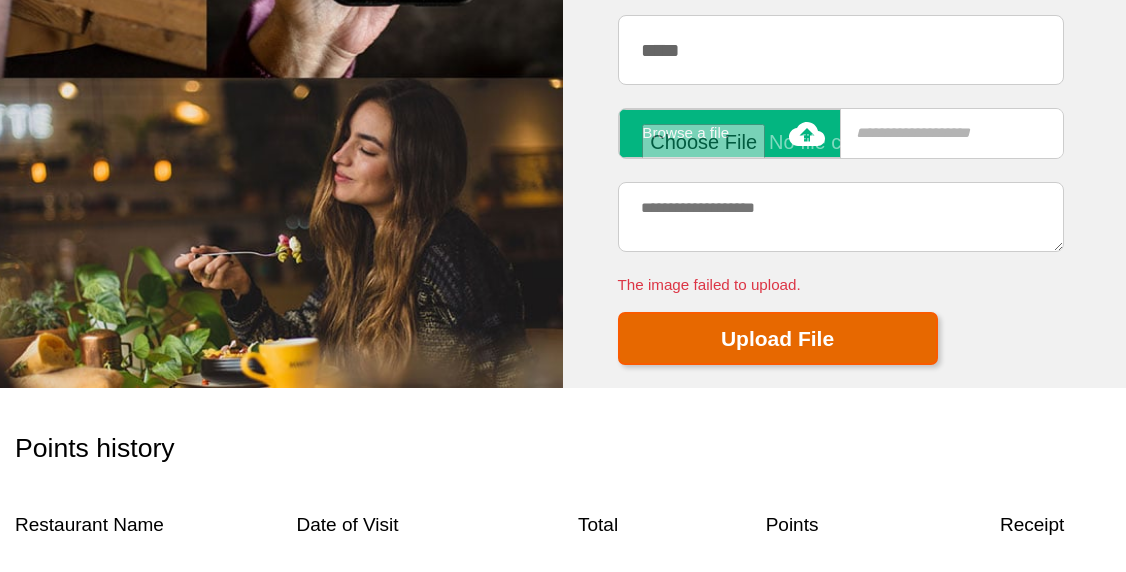 click on "Upload File" at bounding box center (778, 338) 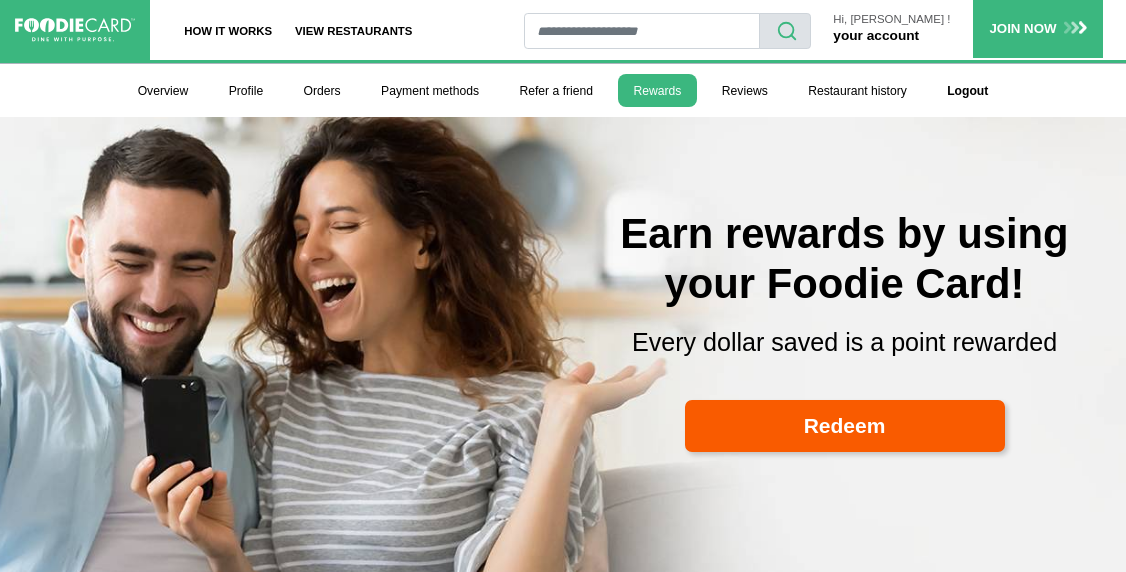 scroll, scrollTop: 1130, scrollLeft: 0, axis: vertical 